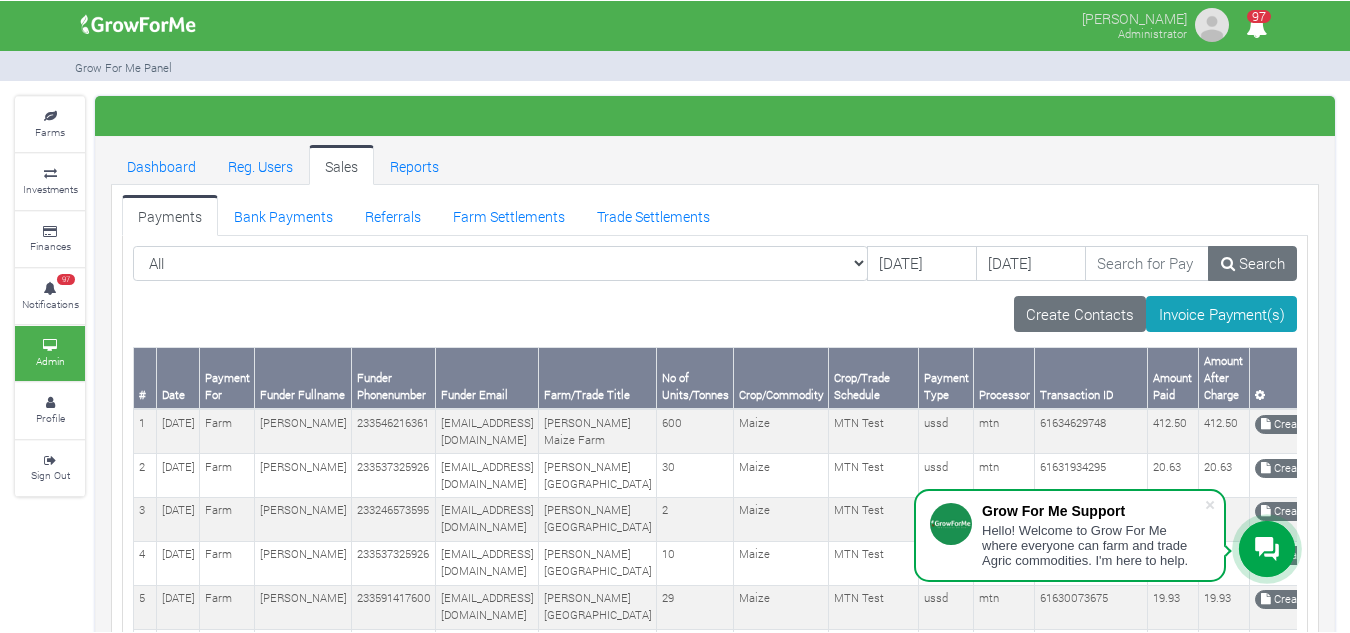 scroll, scrollTop: 0, scrollLeft: 0, axis: both 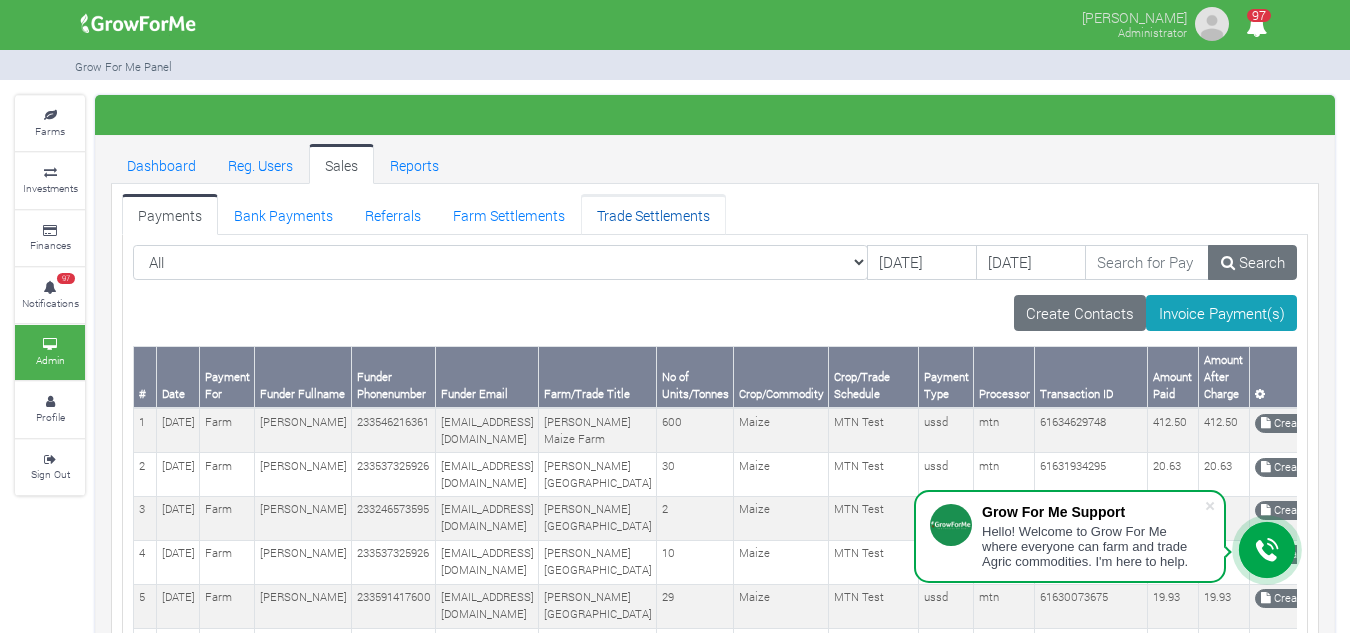 click on "Trade Settlements" at bounding box center (653, 214) 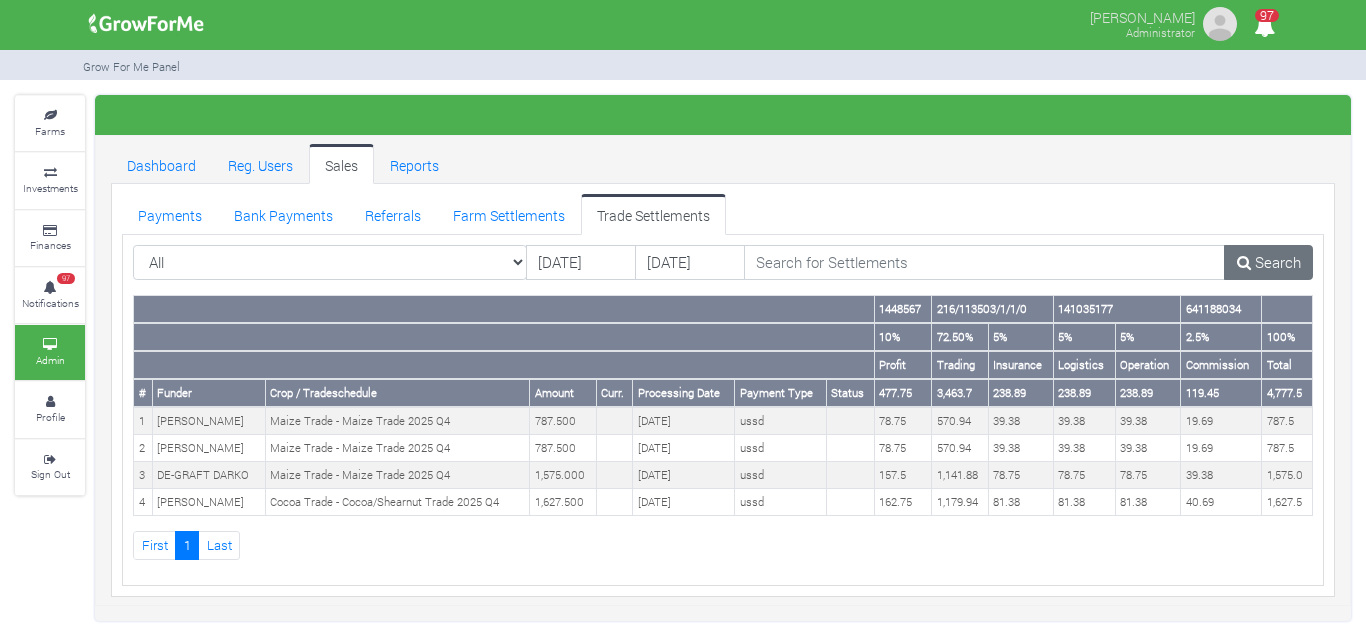 scroll, scrollTop: 0, scrollLeft: 0, axis: both 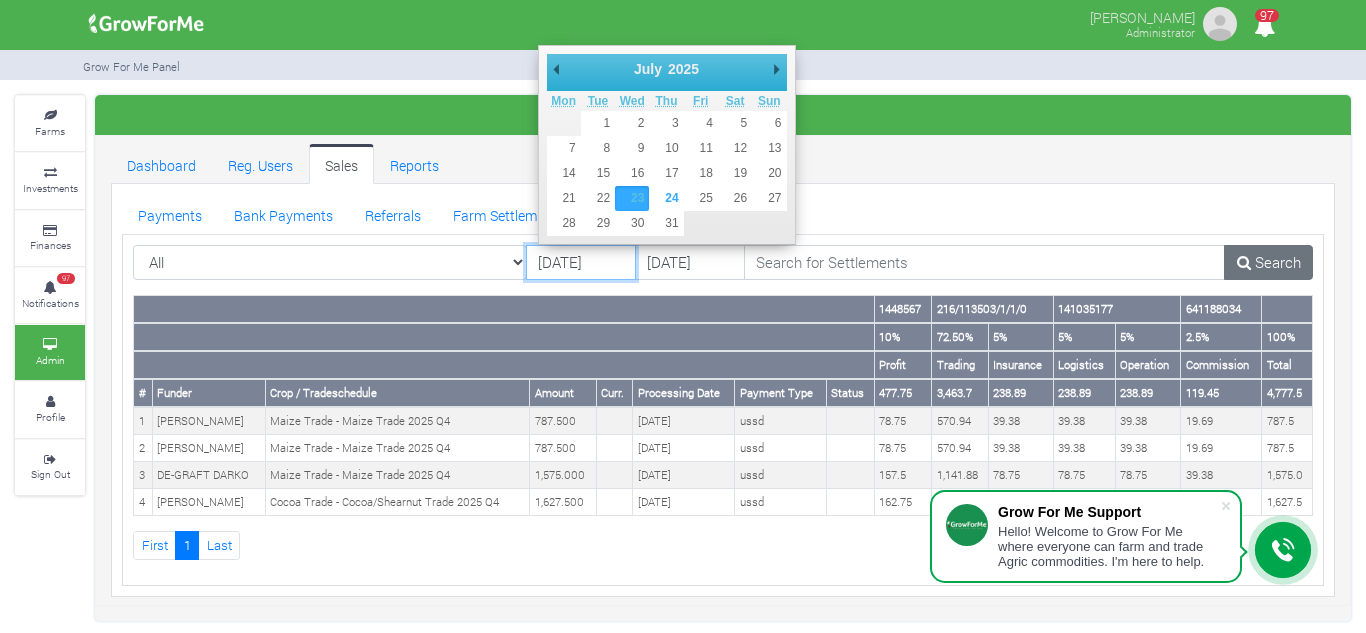 click on "[DATE]" at bounding box center [581, 263] 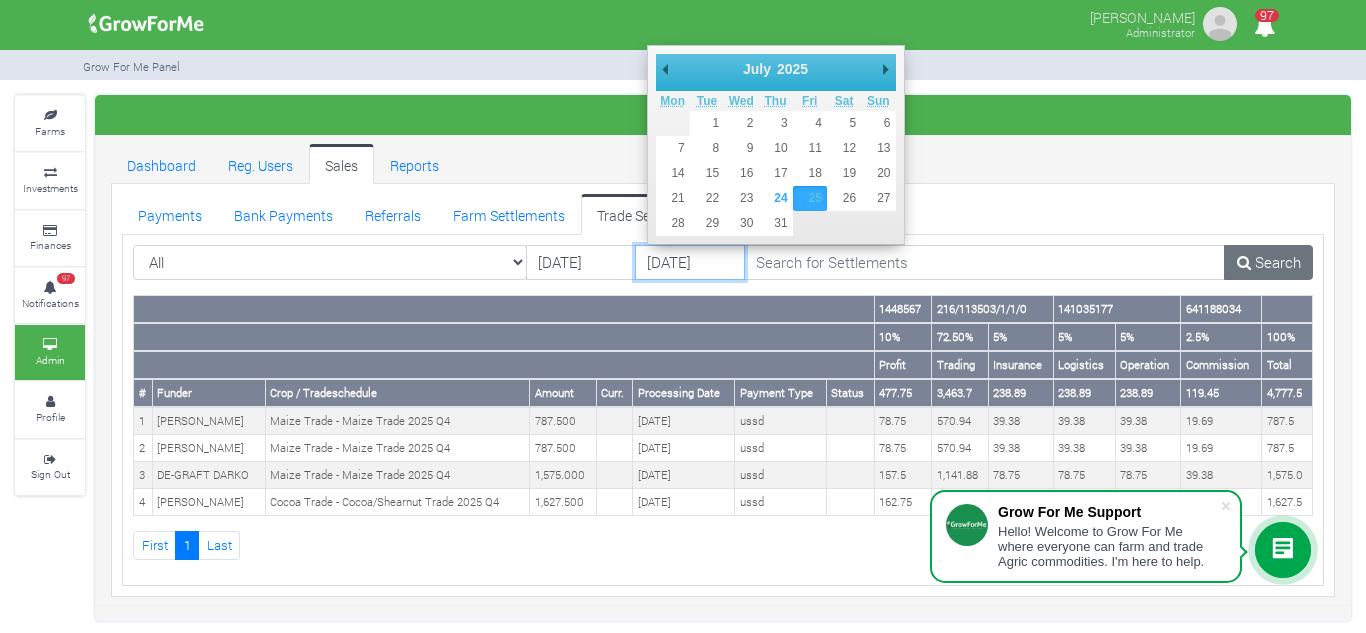 click on "[DATE]" at bounding box center (690, 263) 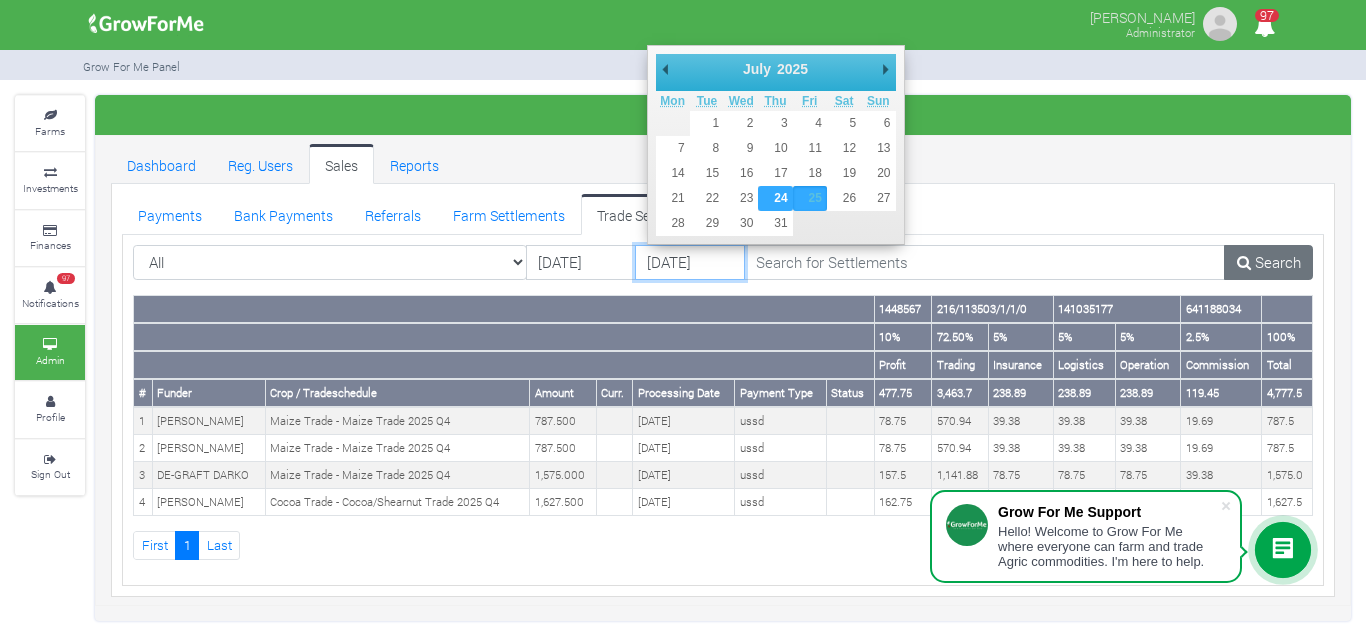 type on "24/07/2025" 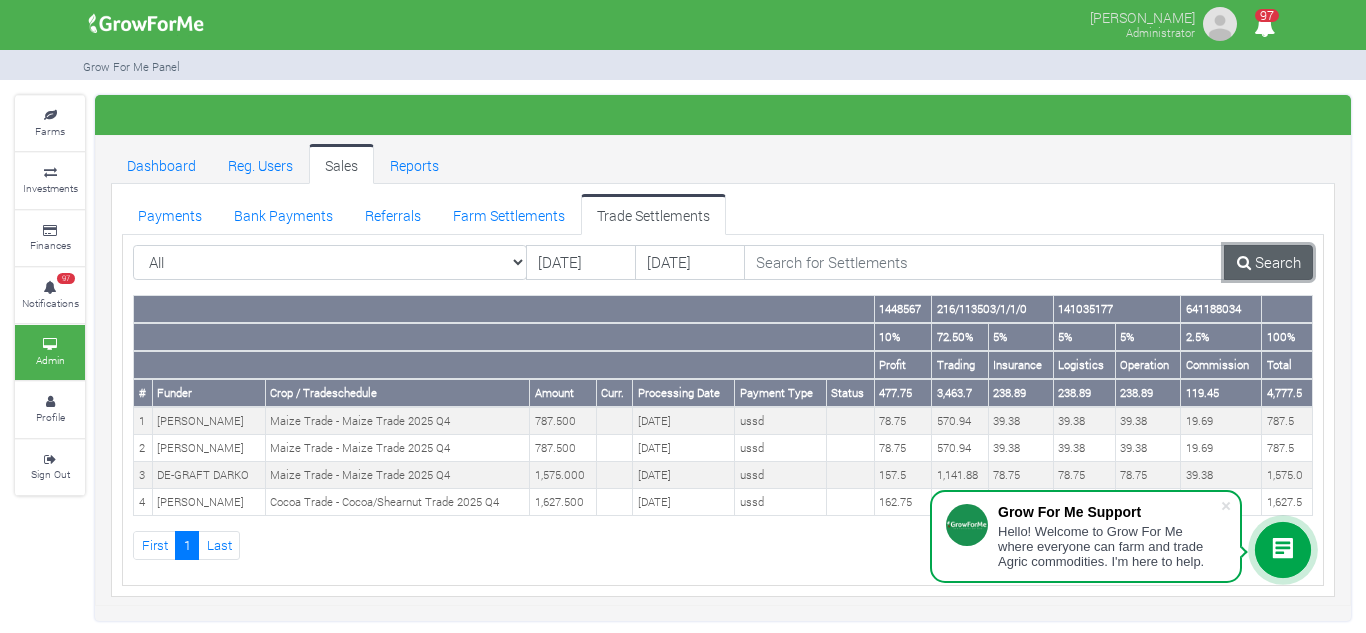 click on "Search" at bounding box center [1268, 263] 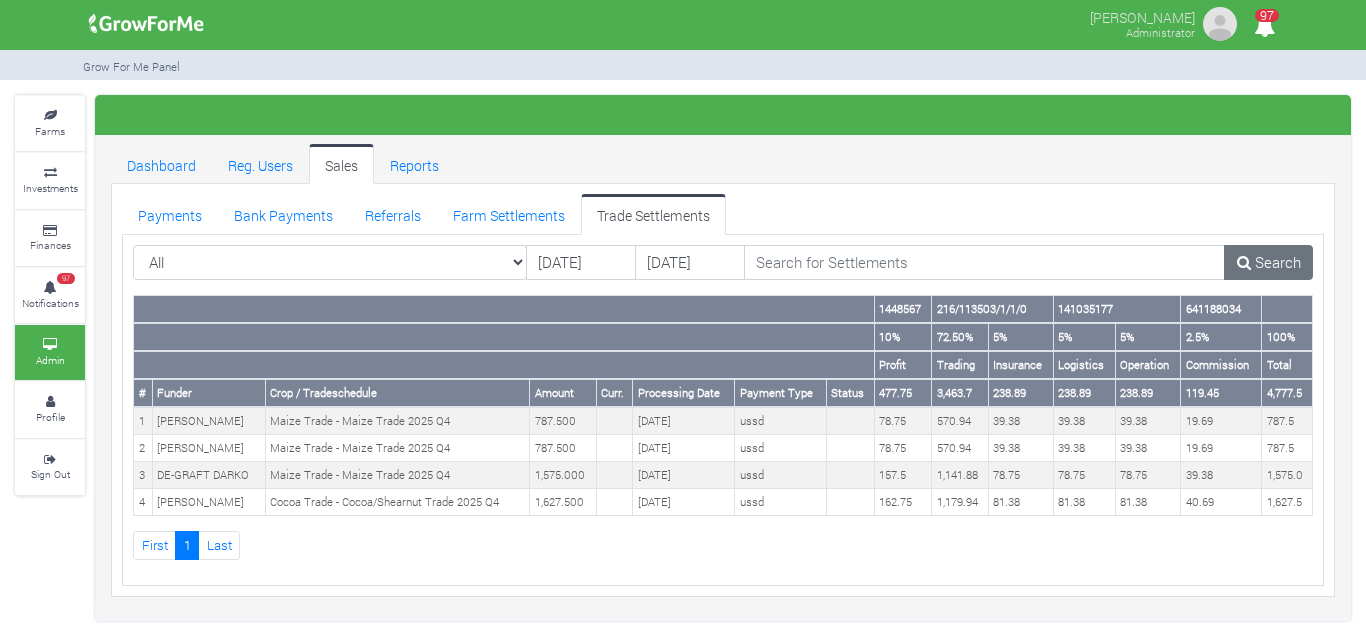 scroll, scrollTop: 0, scrollLeft: 0, axis: both 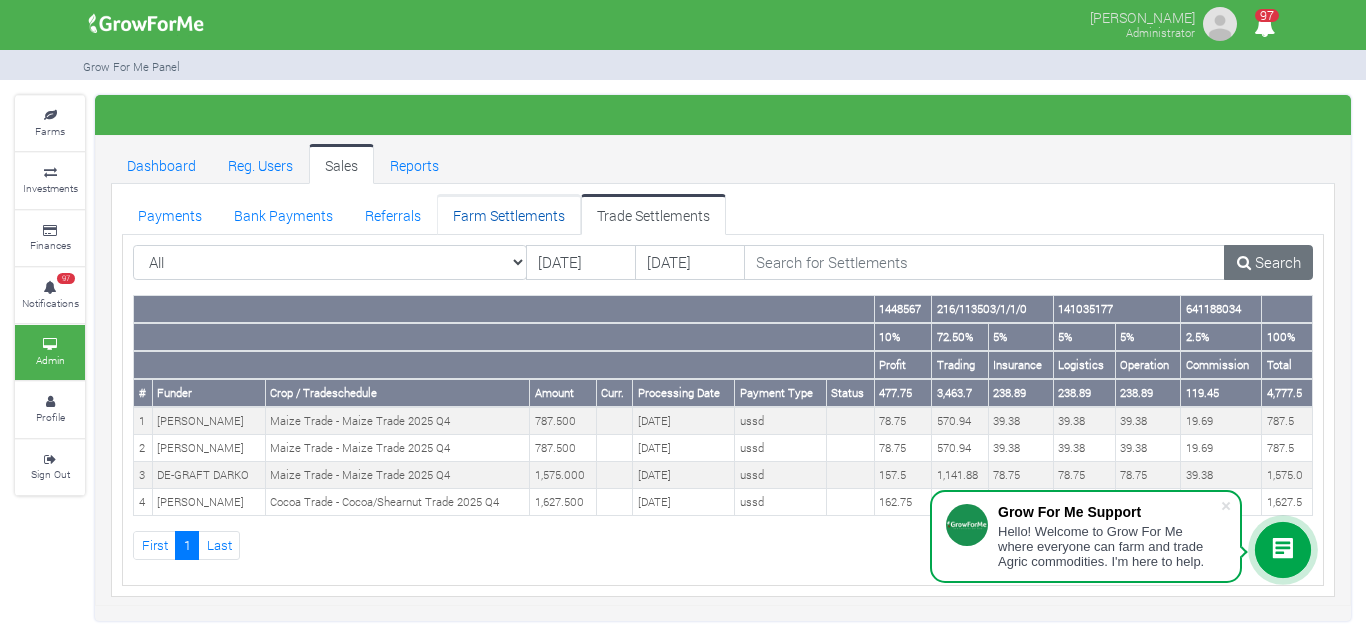 click on "Farm Settlements" at bounding box center [509, 214] 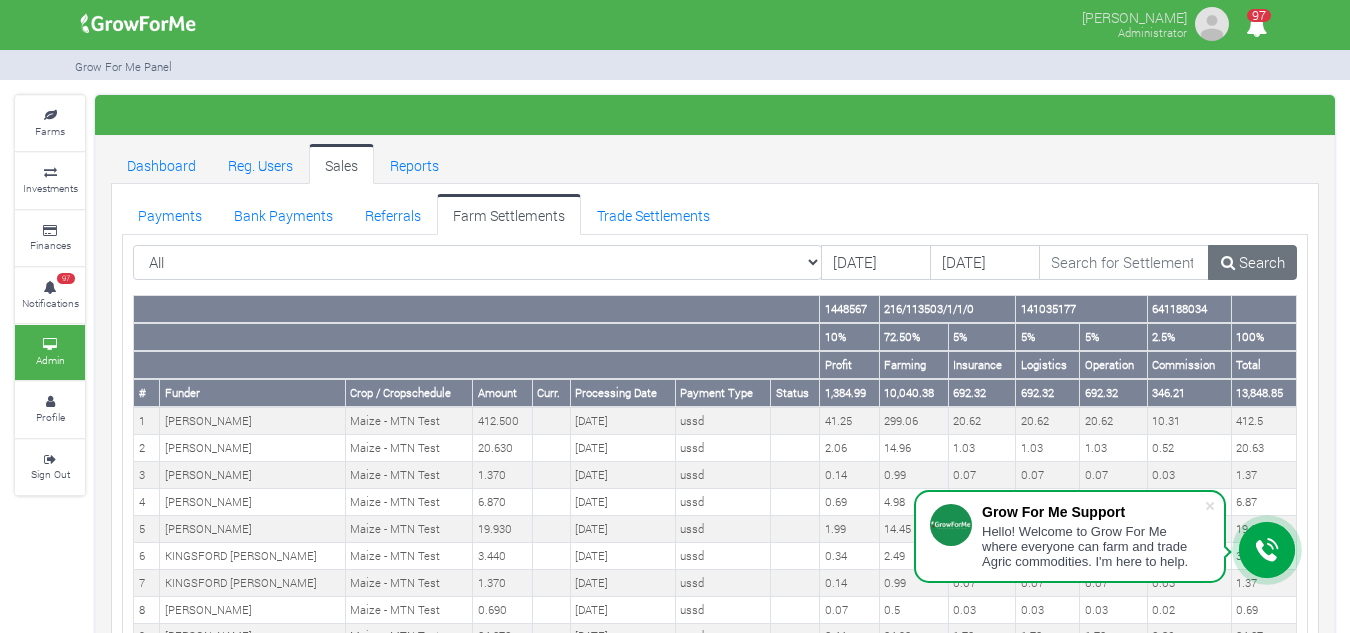 scroll, scrollTop: 0, scrollLeft: 0, axis: both 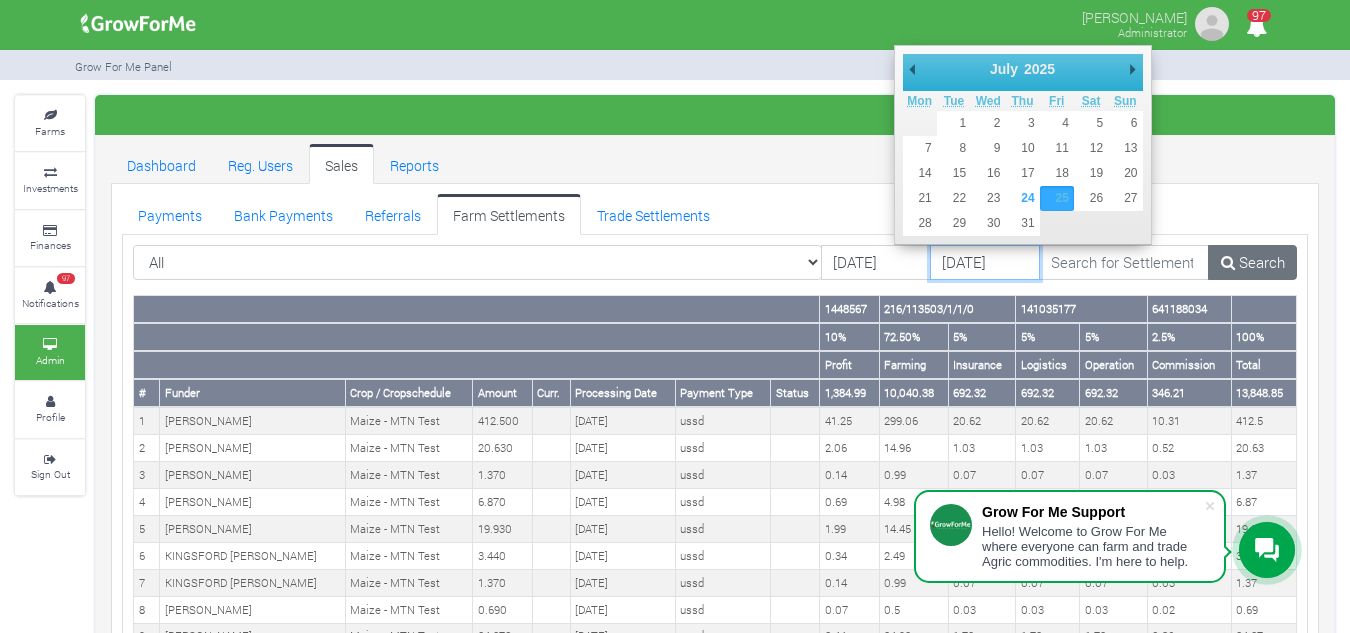 click on "[DATE]" at bounding box center (985, 263) 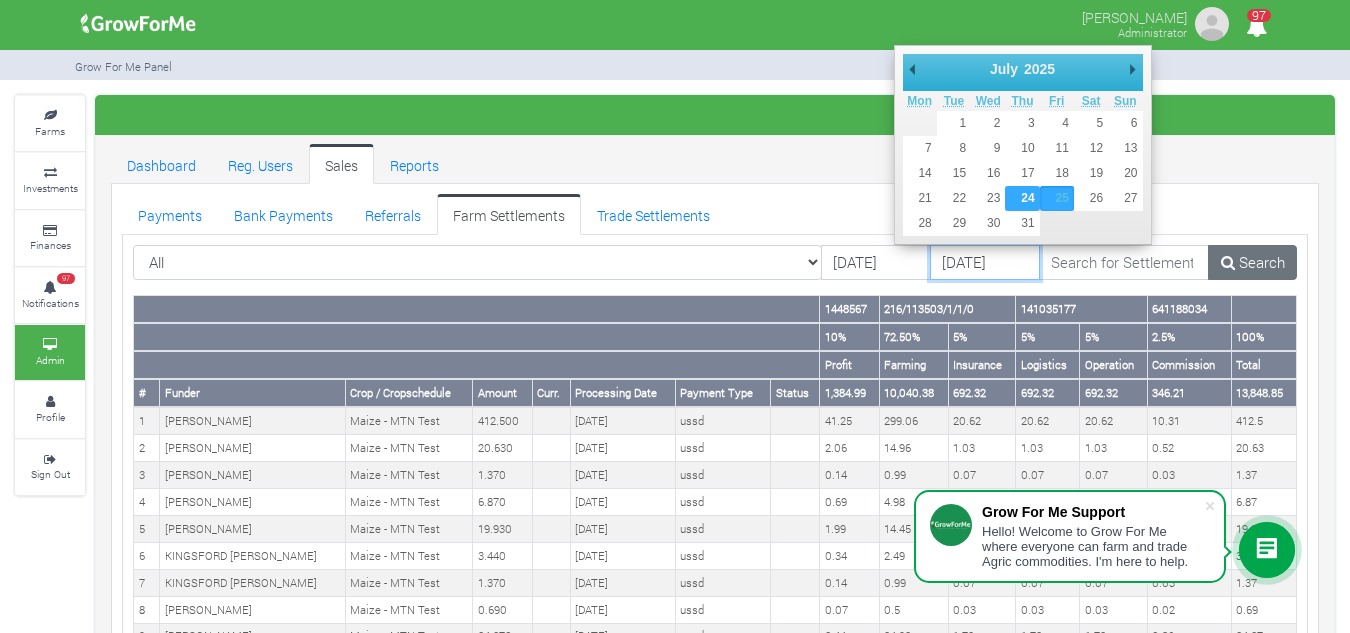 type on "24/07/2025" 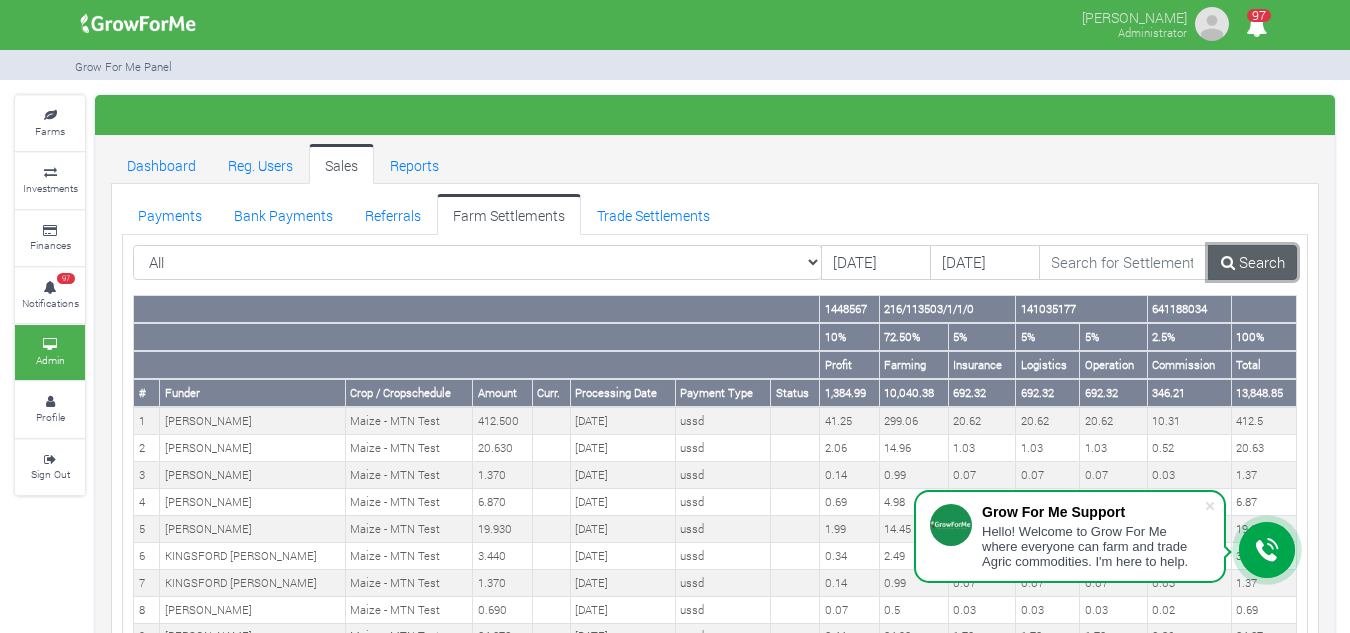 click on "Search" at bounding box center (1252, 263) 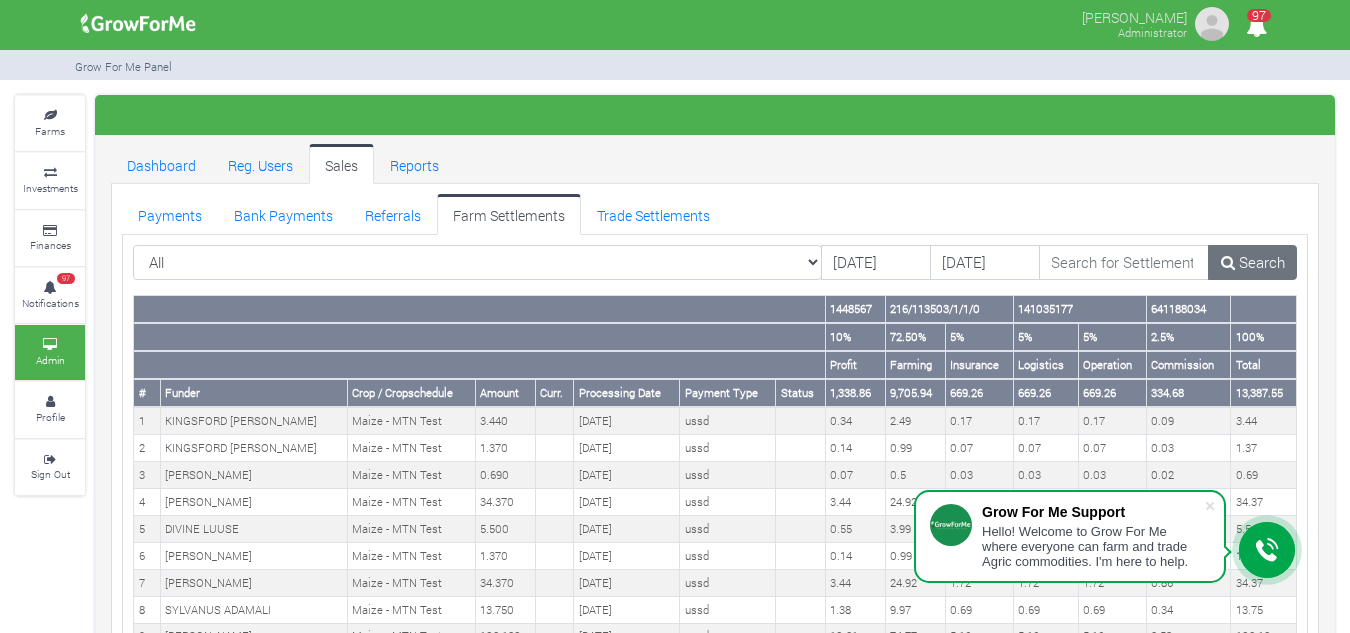 scroll, scrollTop: 0, scrollLeft: 0, axis: both 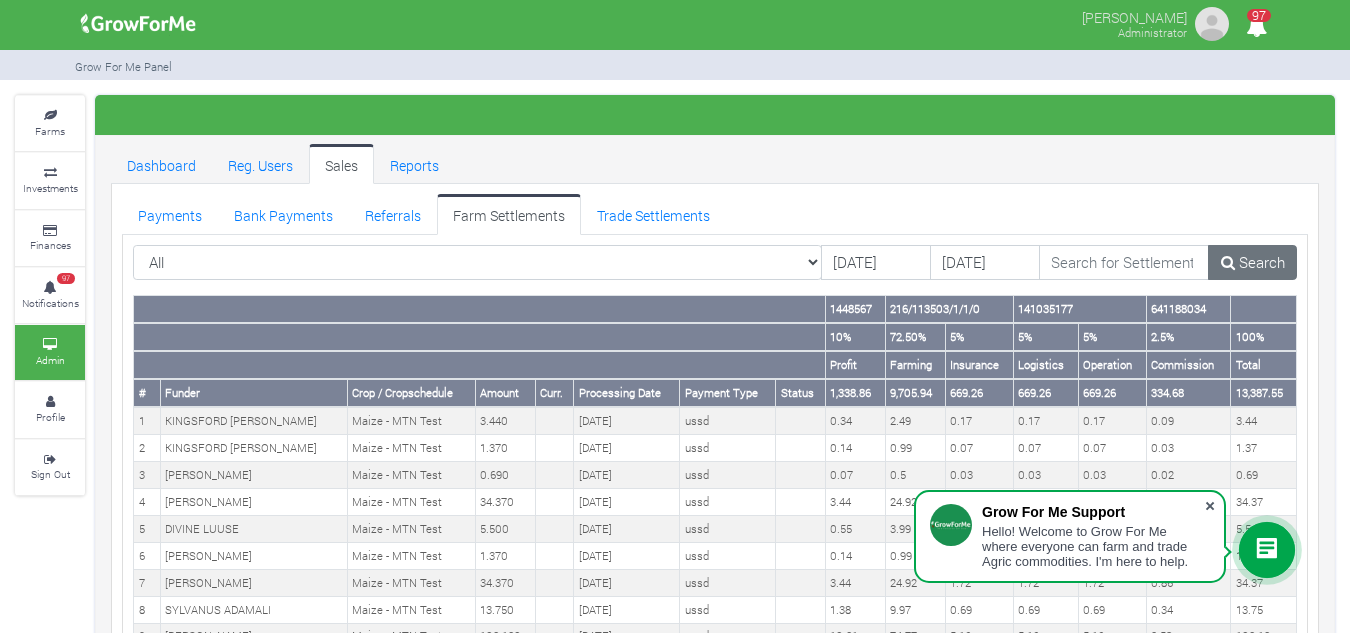click at bounding box center [1210, 506] 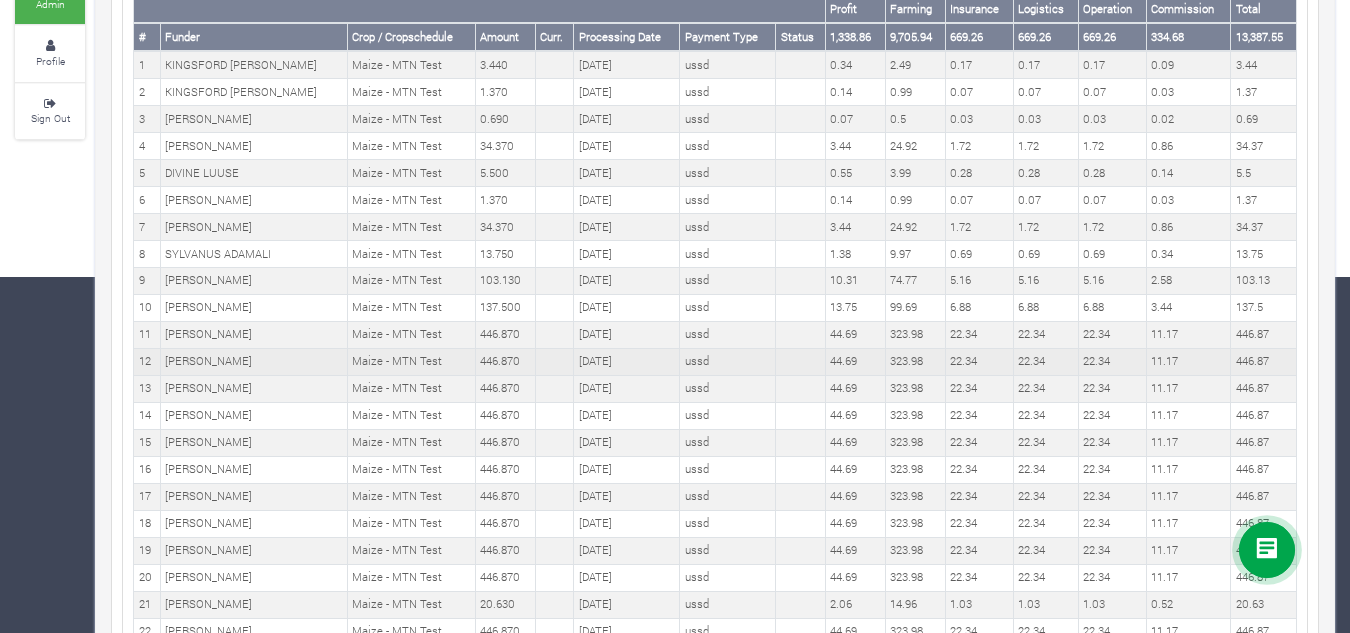scroll, scrollTop: 357, scrollLeft: 0, axis: vertical 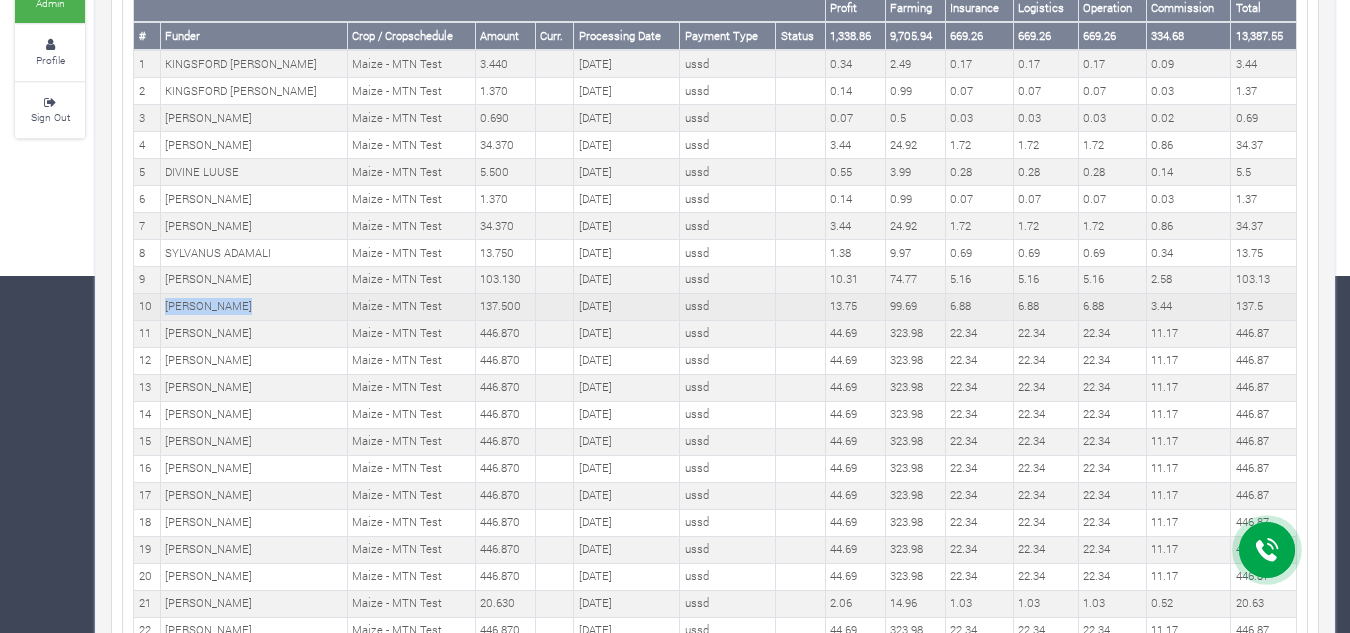 drag, startPoint x: 280, startPoint y: 302, endPoint x: 156, endPoint y: 314, distance: 124.57929 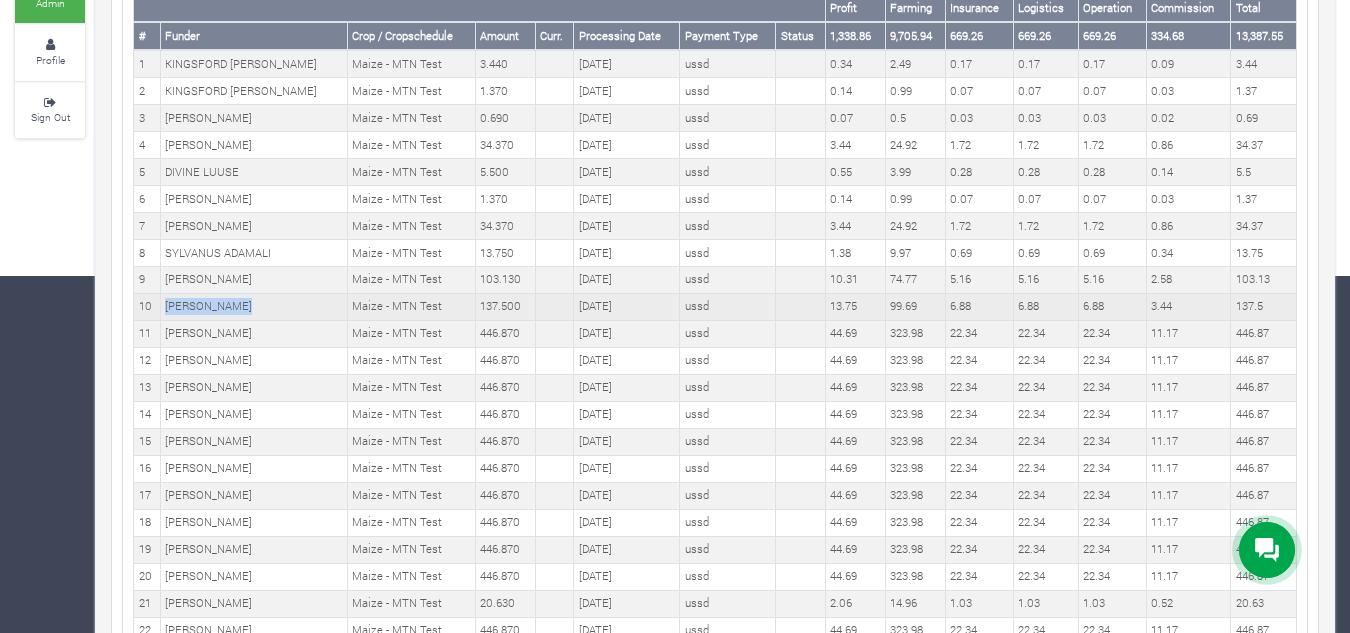 copy on "[PERSON_NAME]" 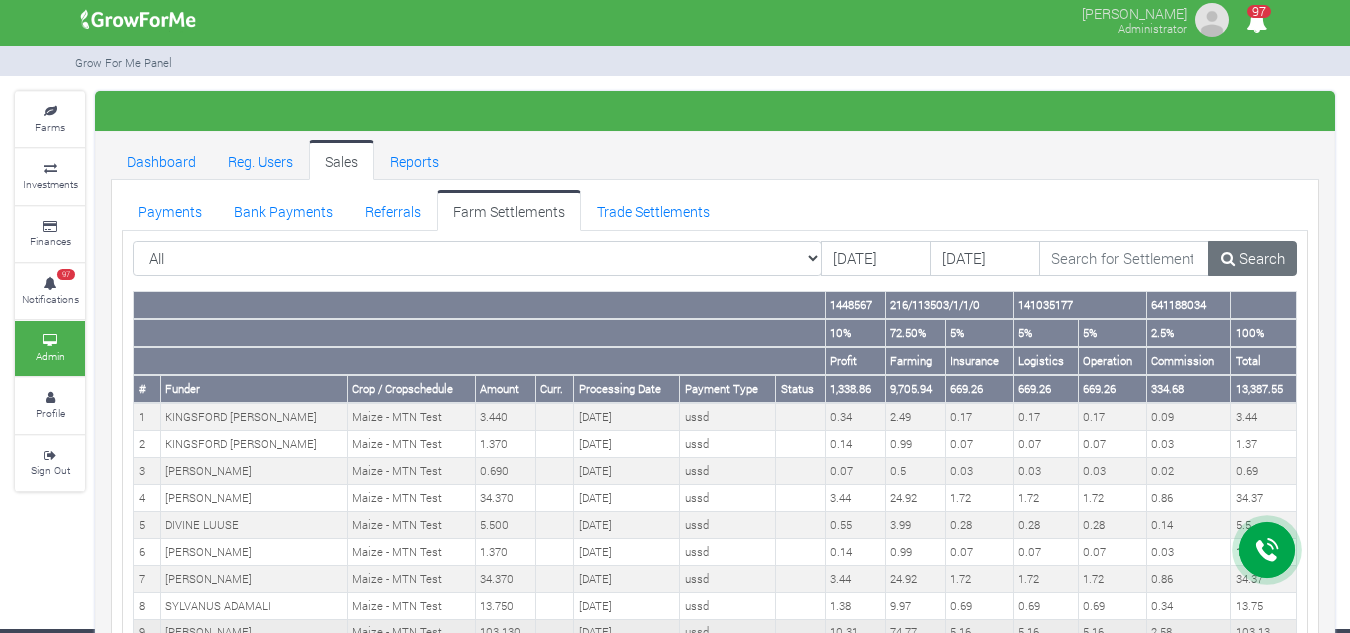 scroll, scrollTop: 0, scrollLeft: 0, axis: both 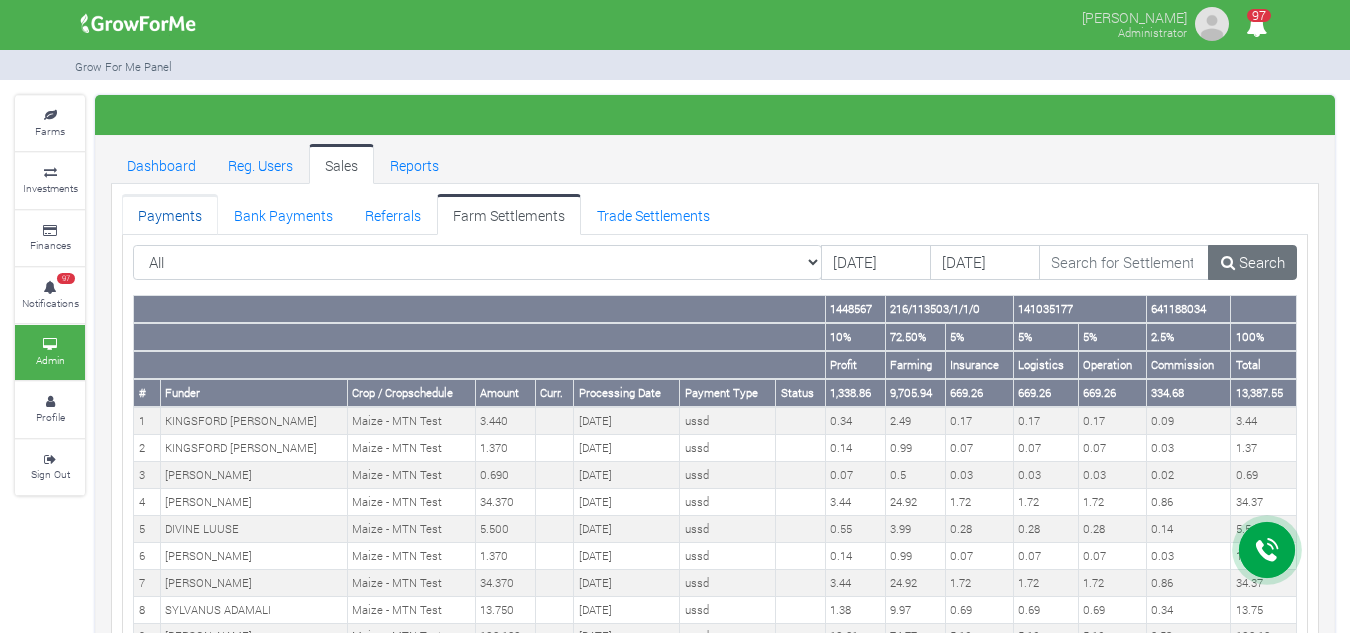 click on "Payments" at bounding box center [170, 214] 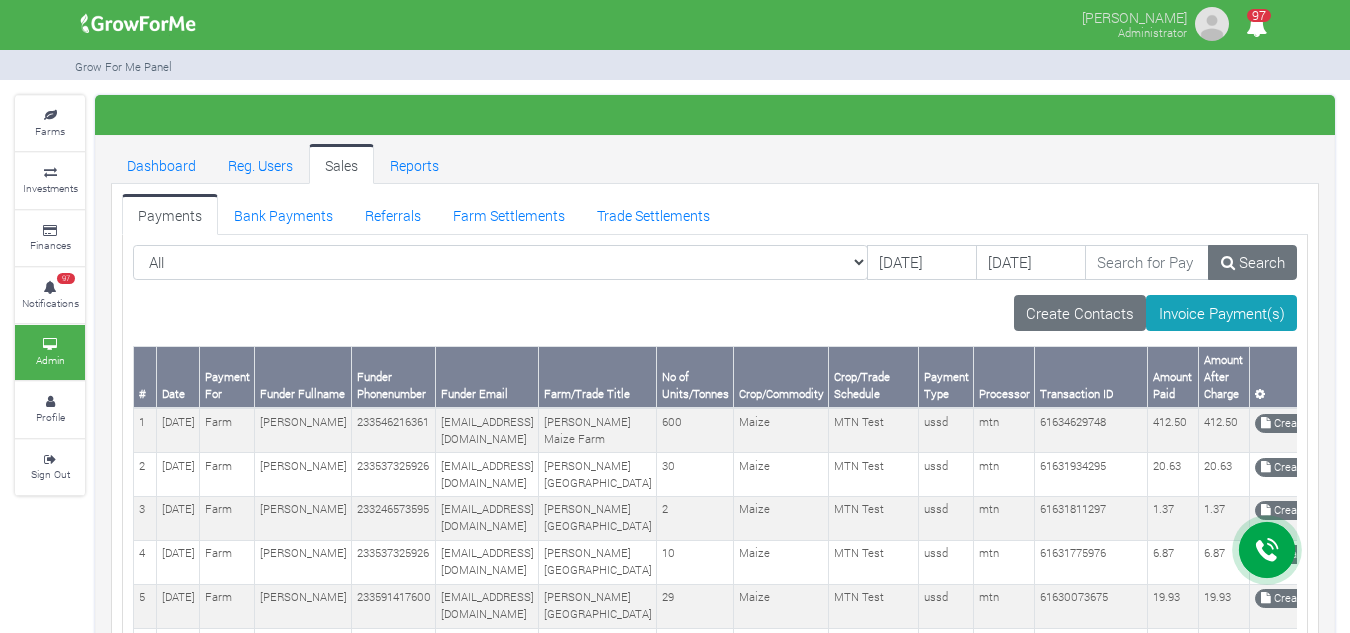 scroll, scrollTop: 0, scrollLeft: 0, axis: both 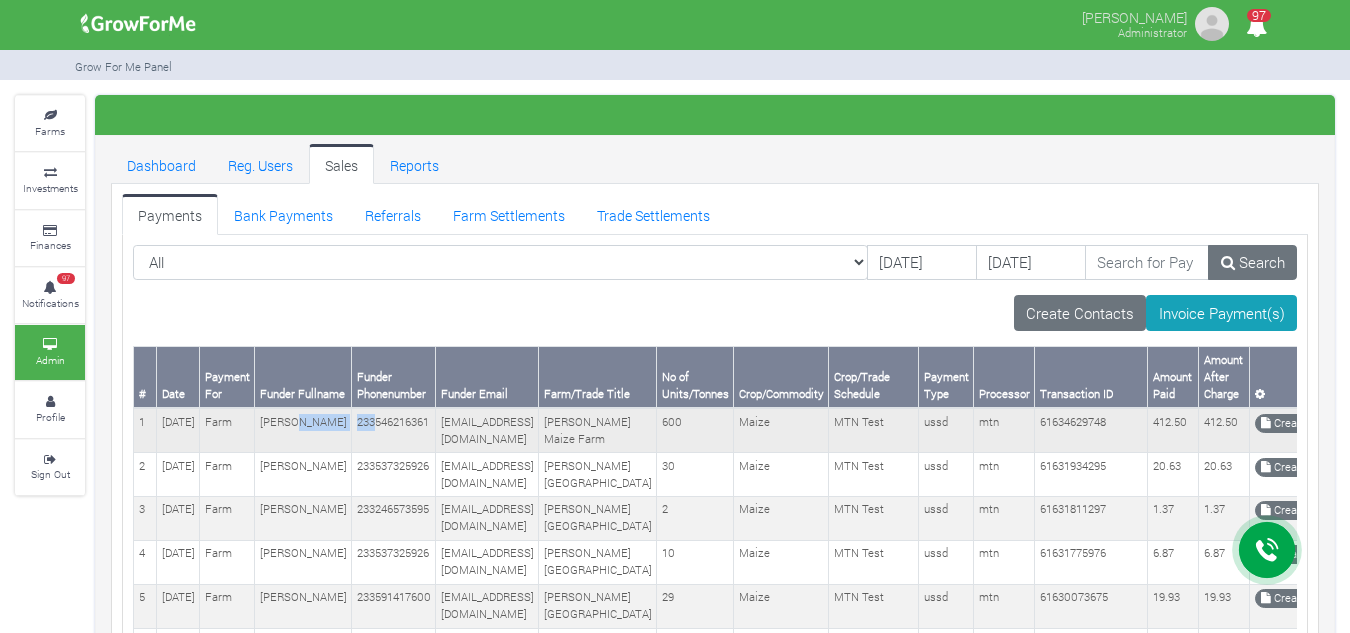 drag, startPoint x: 318, startPoint y: 425, endPoint x: 348, endPoint y: 428, distance: 30.149628 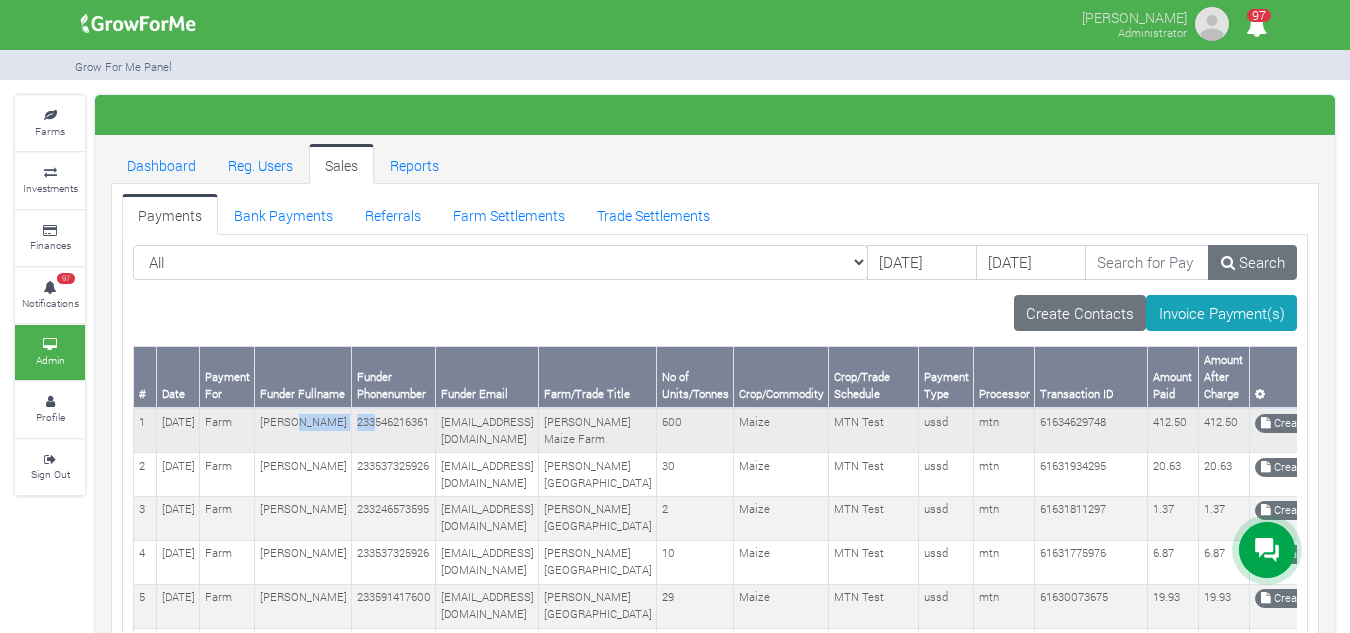 click on "233546216361" at bounding box center (394, 430) 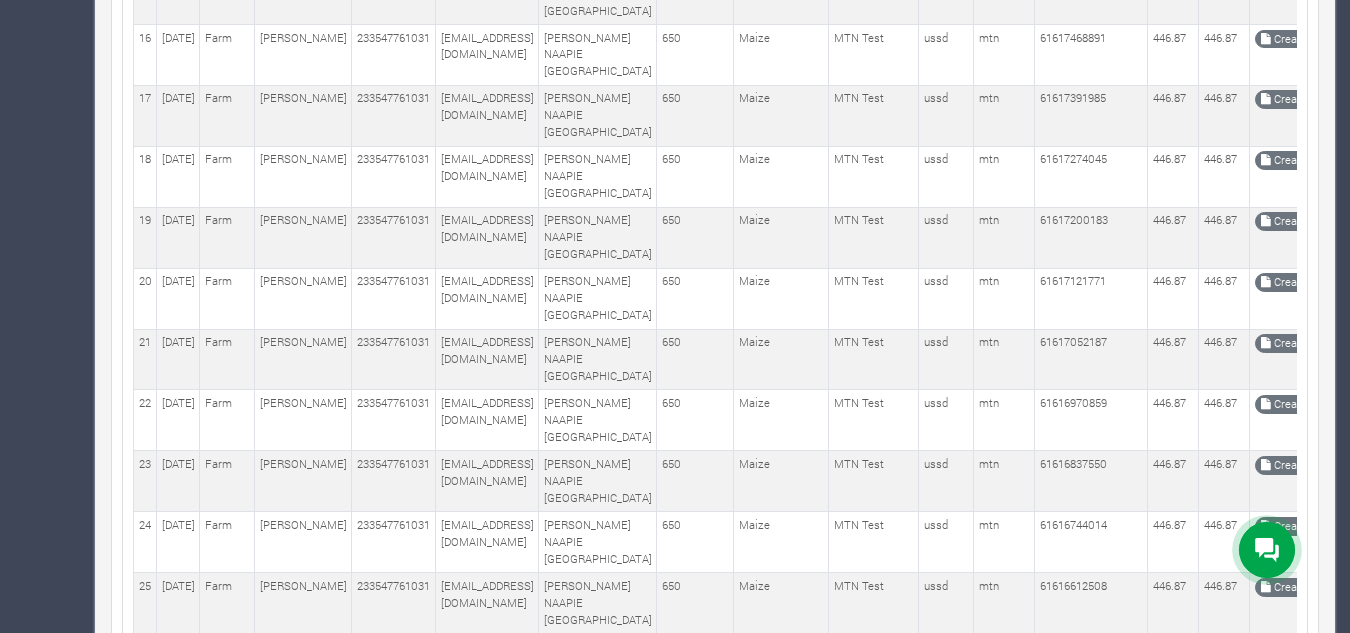 scroll, scrollTop: 1129, scrollLeft: 0, axis: vertical 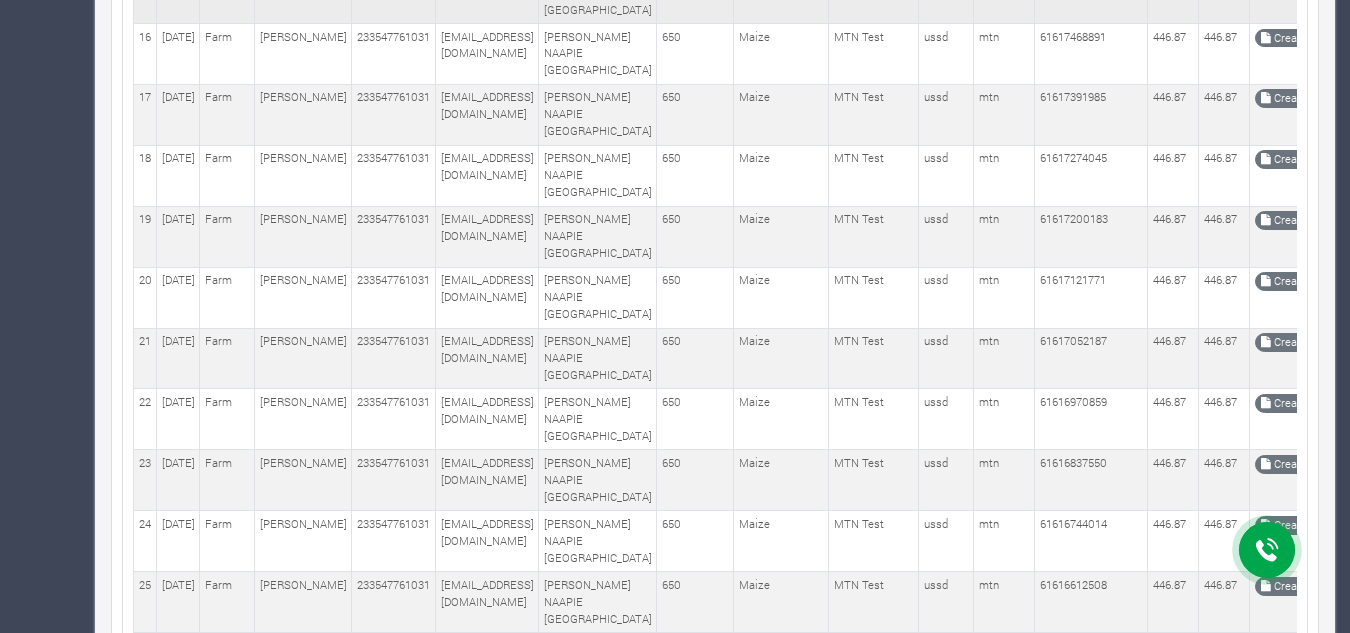 drag, startPoint x: 324, startPoint y: 149, endPoint x: 406, endPoint y: 152, distance: 82.05486 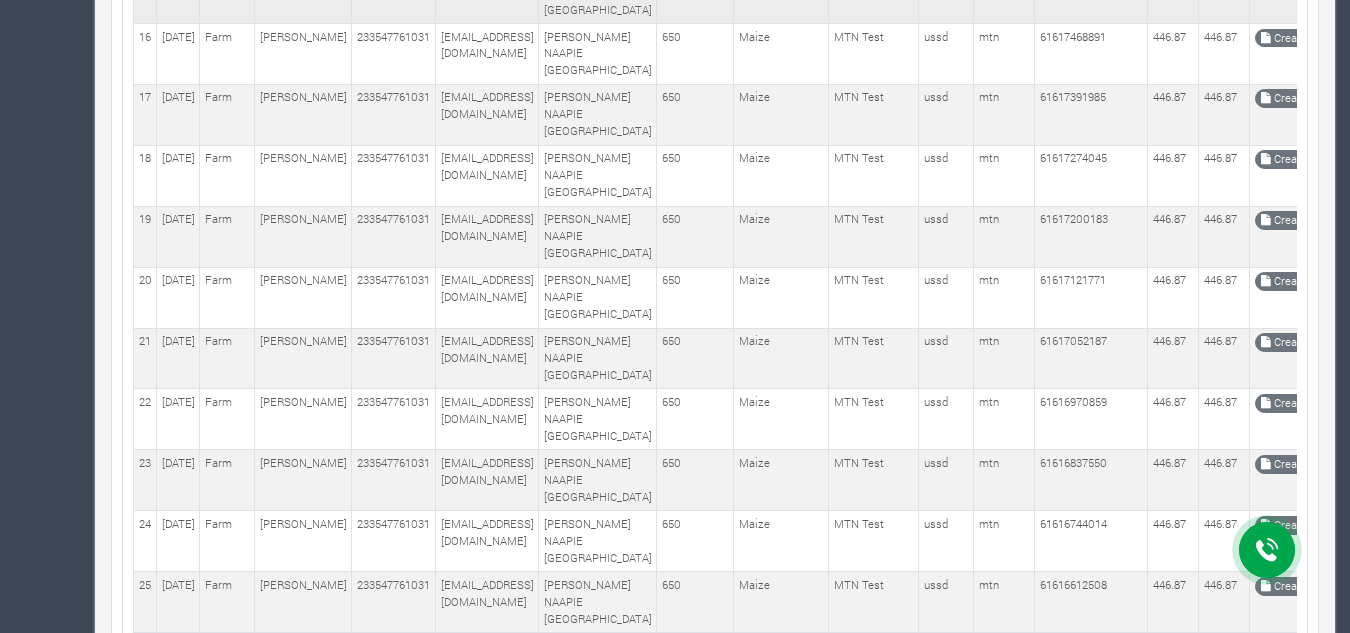 click on "233547761031" at bounding box center (394, -7) 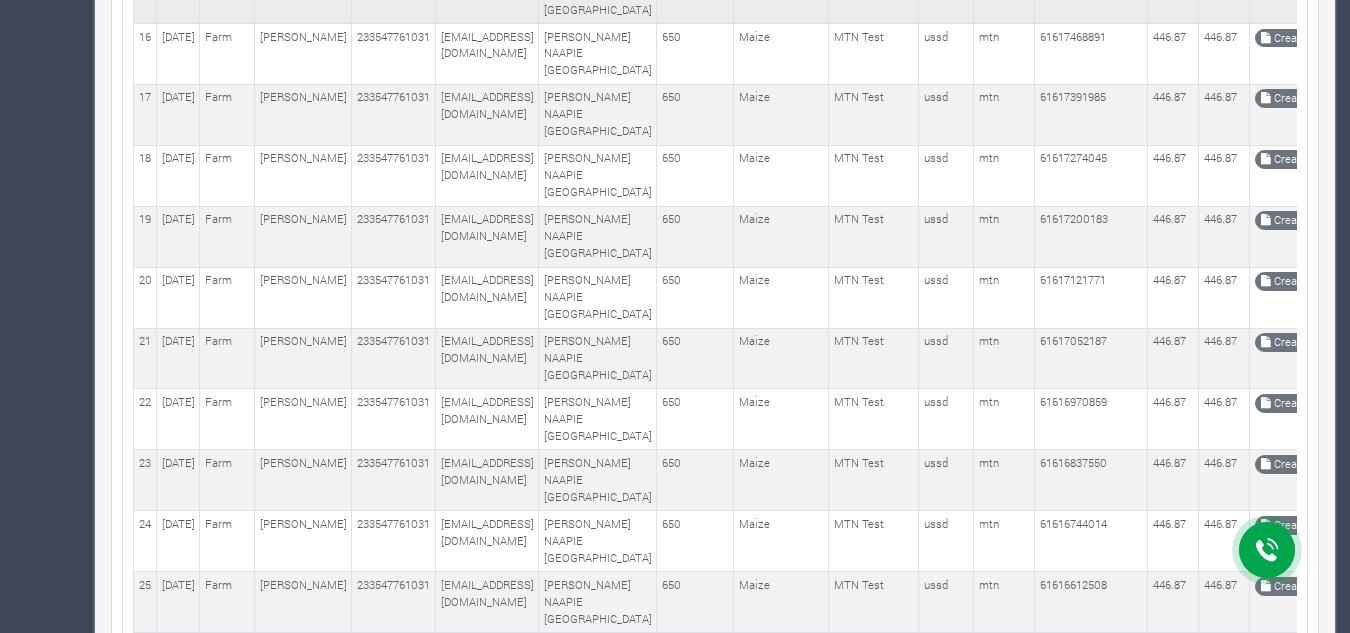 copy on "233547761031" 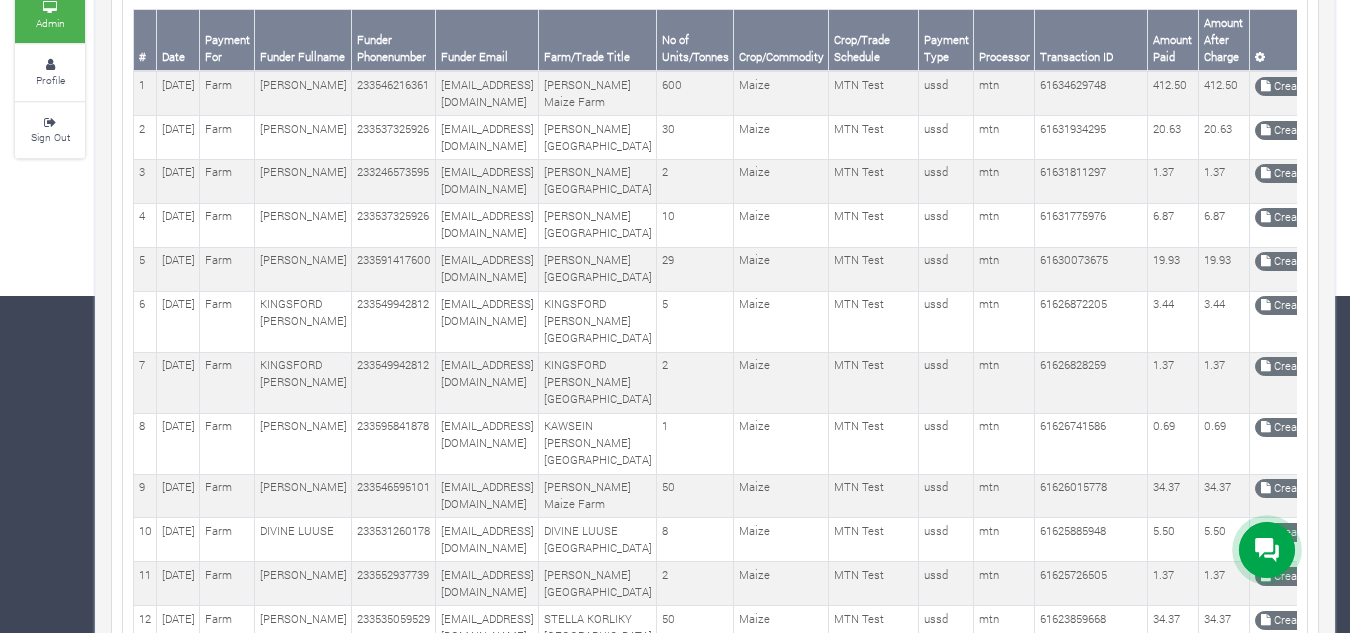 scroll, scrollTop: 0, scrollLeft: 0, axis: both 